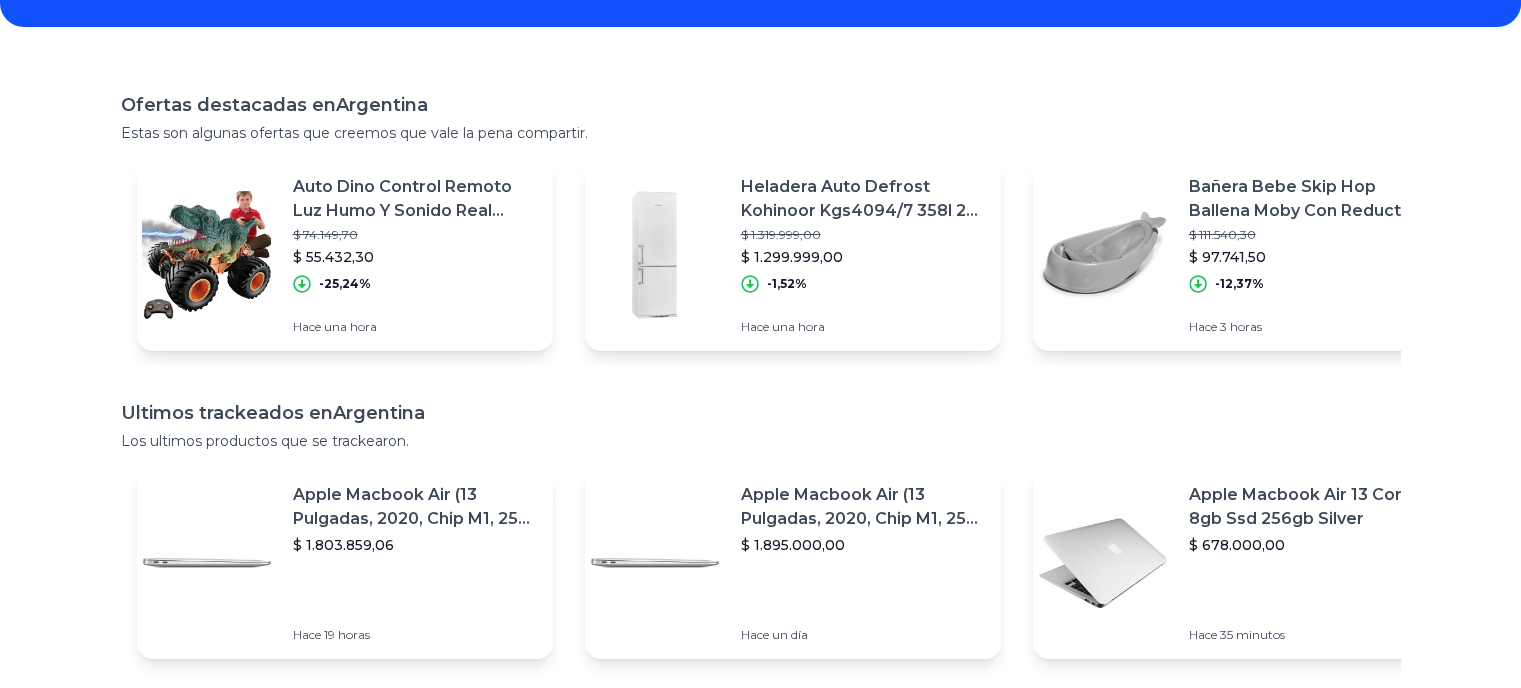 scroll, scrollTop: 0, scrollLeft: 0, axis: both 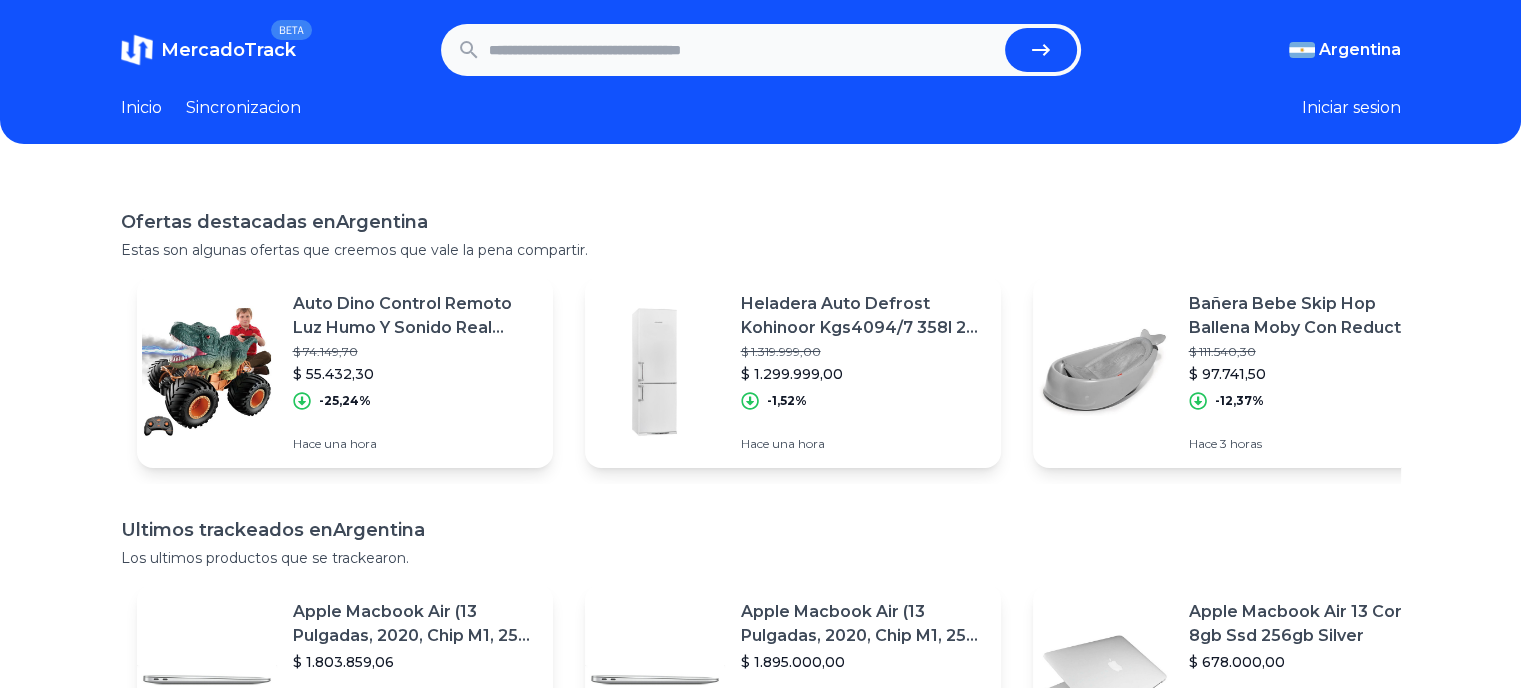 click at bounding box center (743, 50) 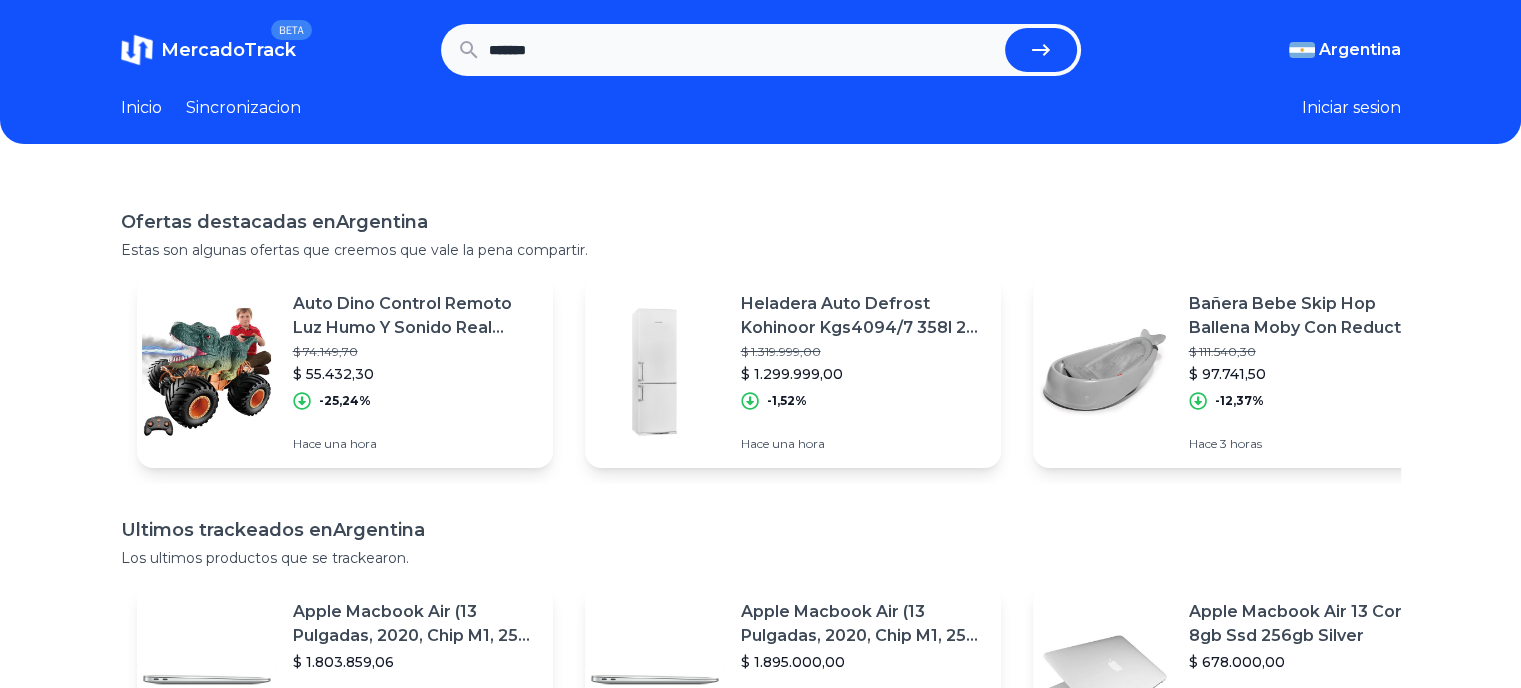 type on "*******" 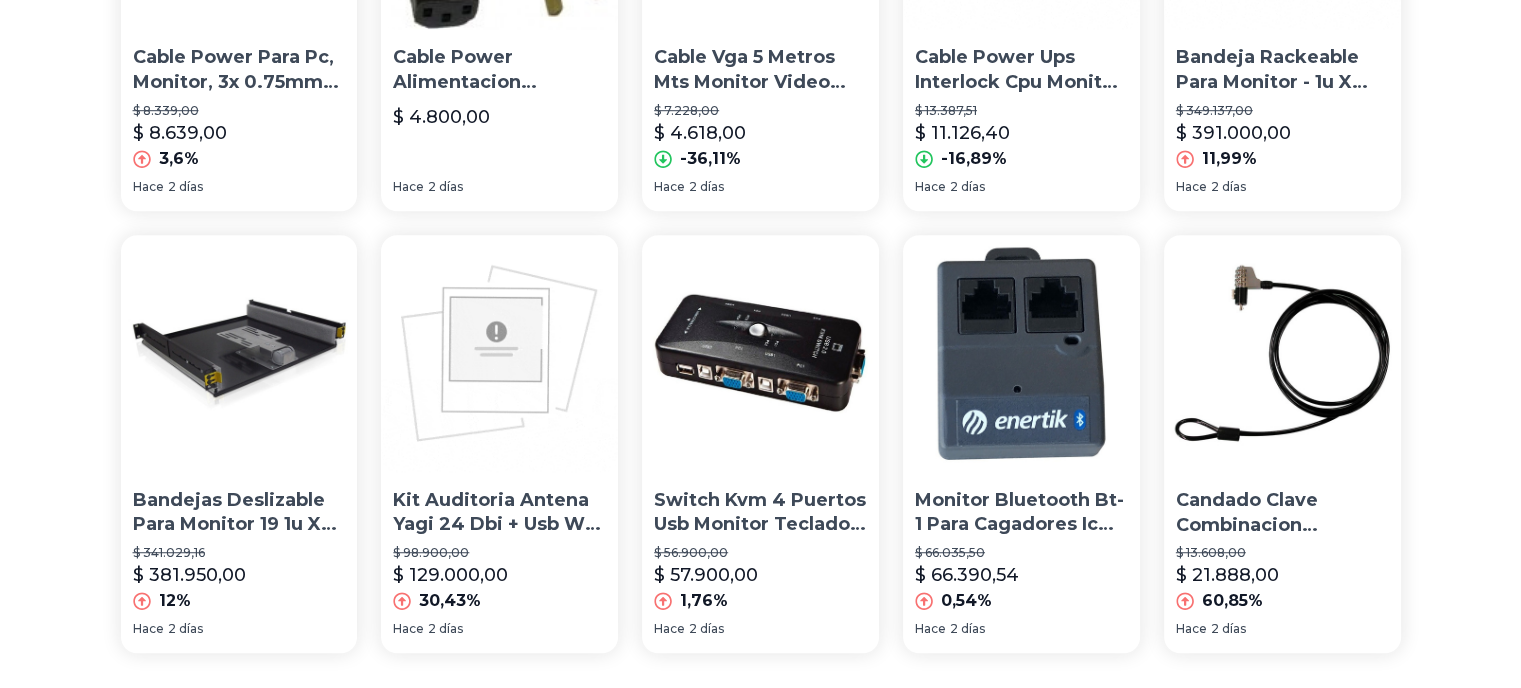 scroll, scrollTop: 1577, scrollLeft: 0, axis: vertical 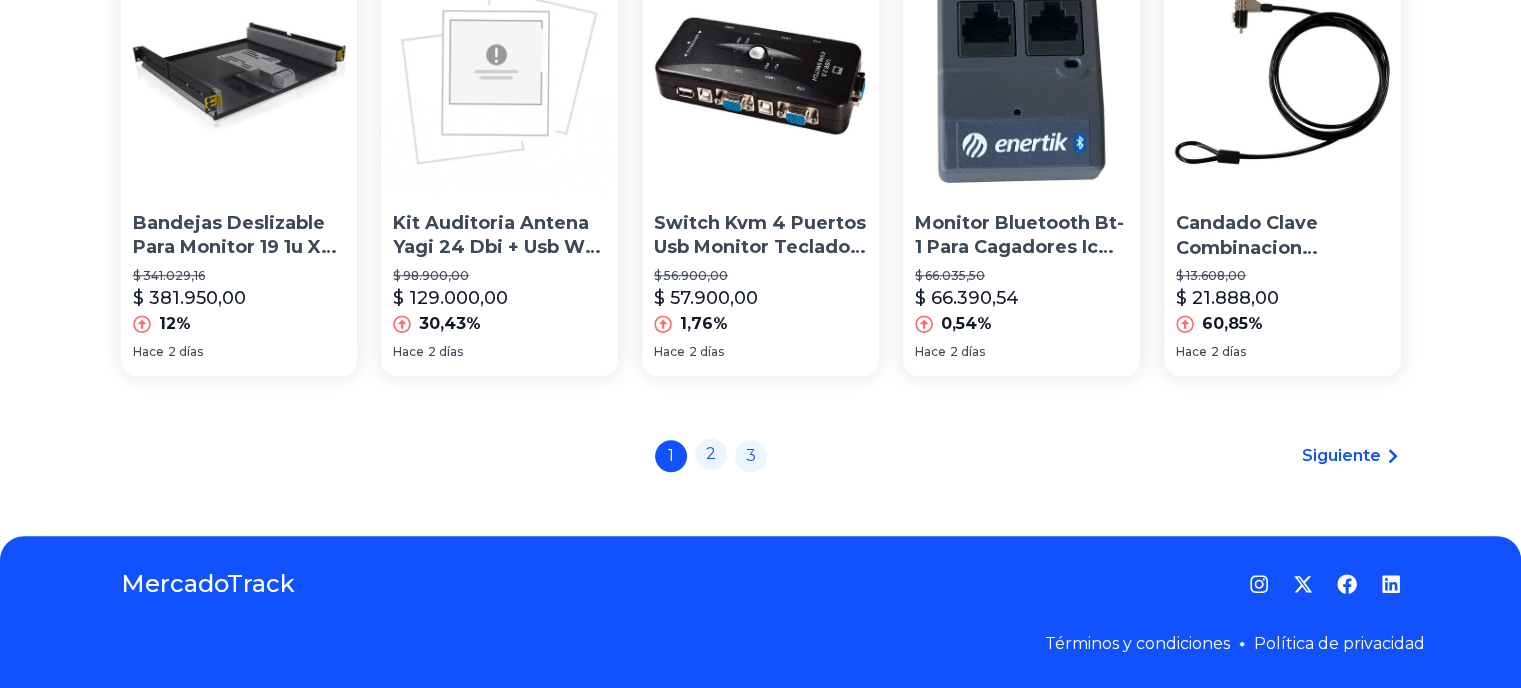 click on "2" at bounding box center [711, 454] 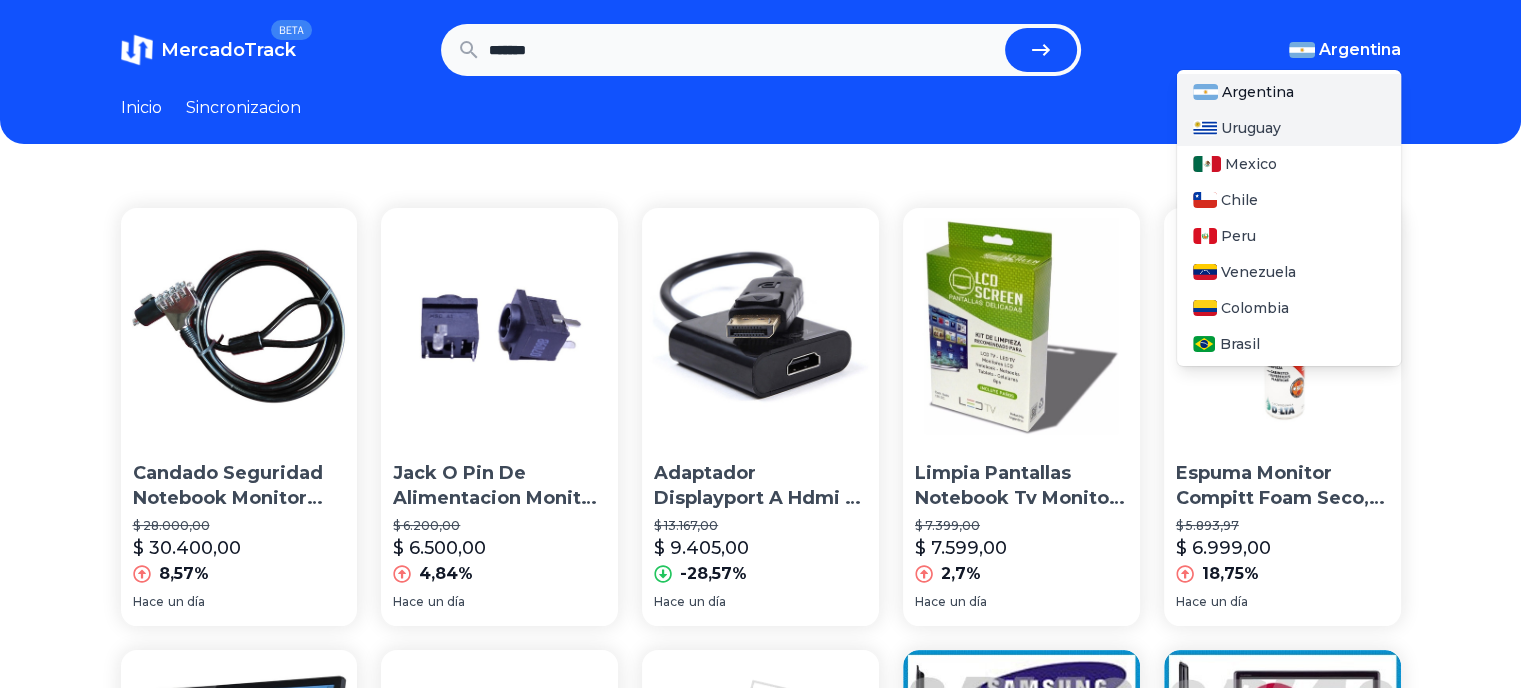 drag, startPoint x: 1344, startPoint y: 59, endPoint x: 1303, endPoint y: 150, distance: 99.80982 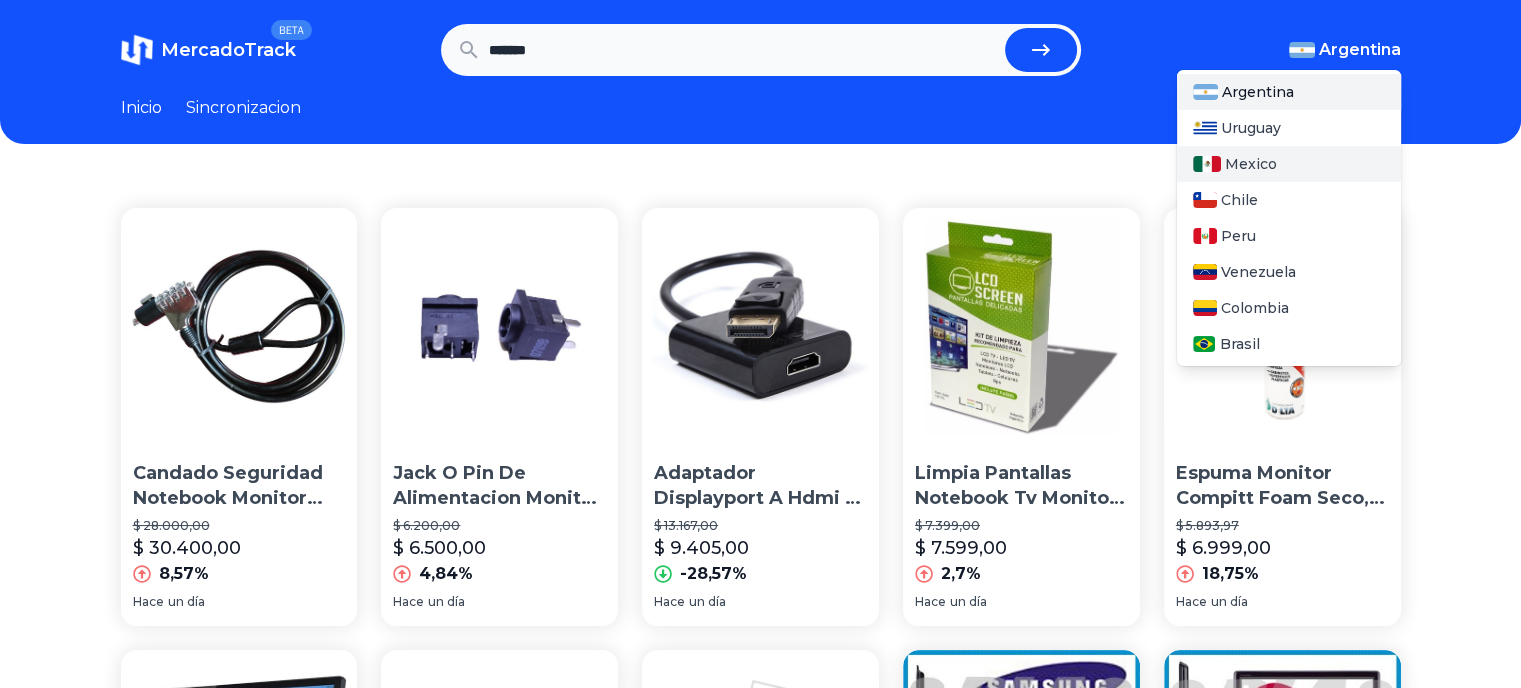 click on "Mexico" at bounding box center (1289, 164) 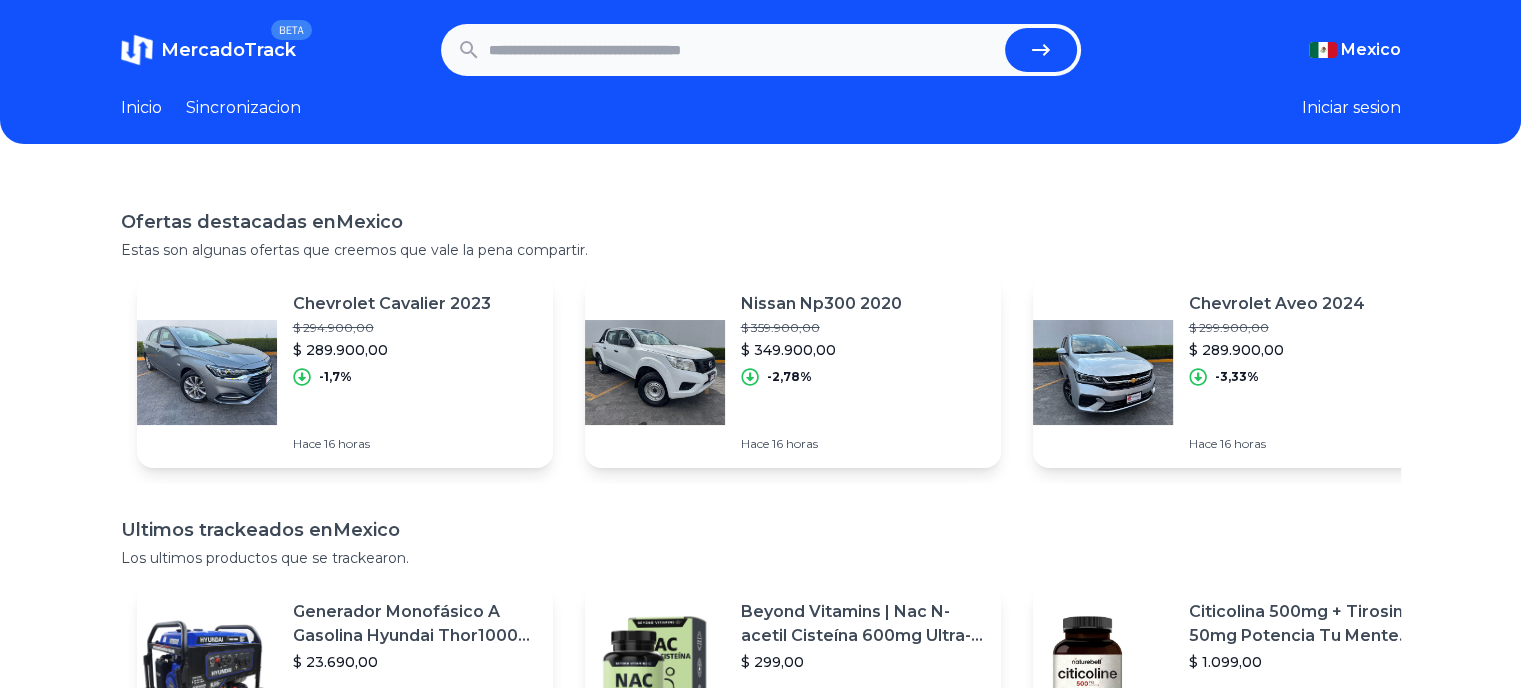 click at bounding box center (743, 50) 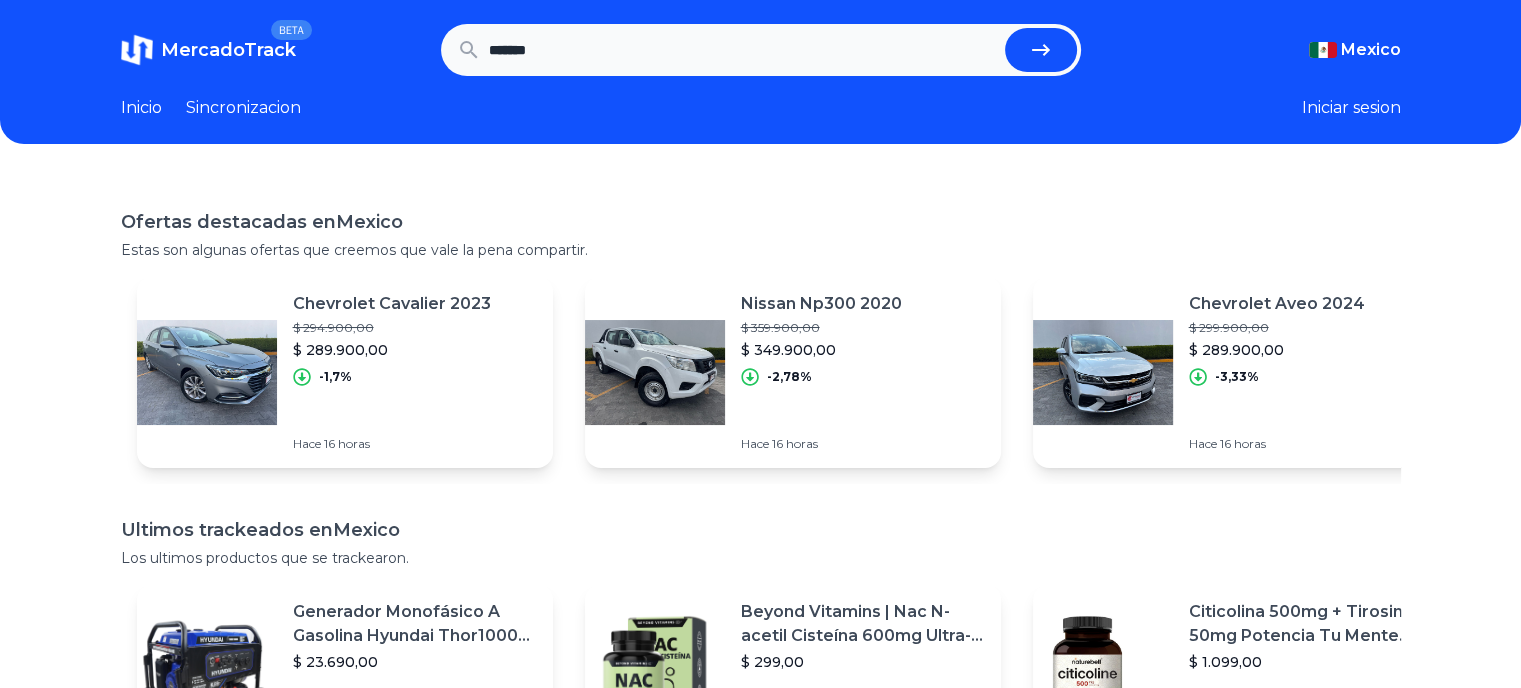 type on "*******" 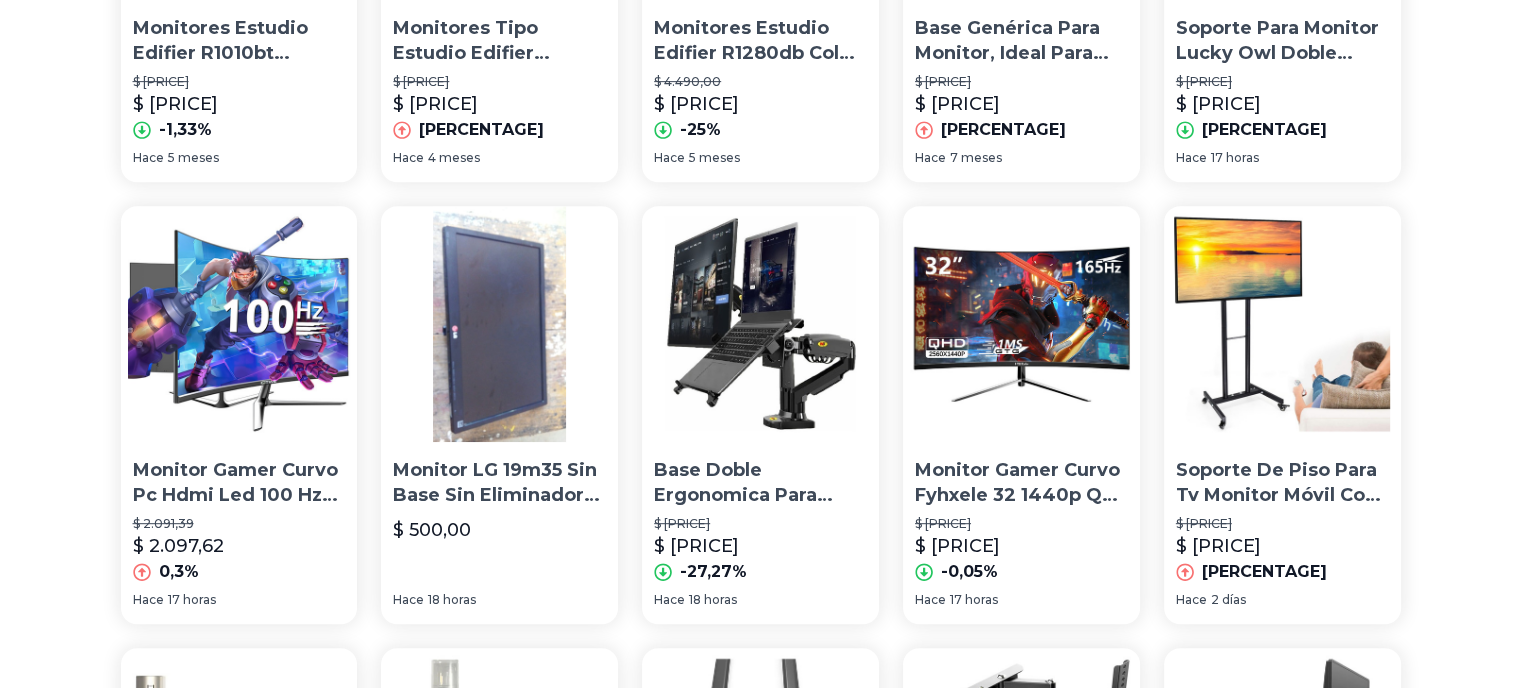 scroll, scrollTop: 900, scrollLeft: 0, axis: vertical 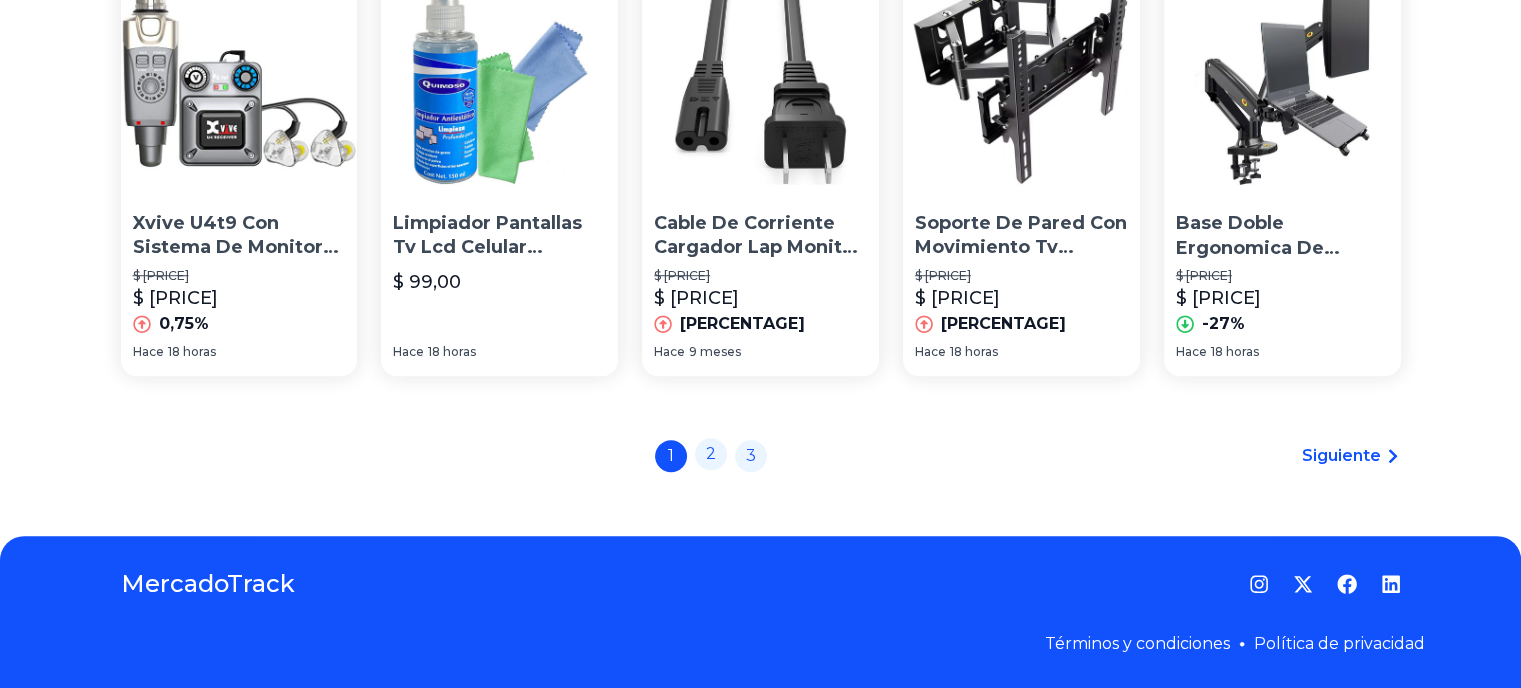 click on "2" at bounding box center (711, 454) 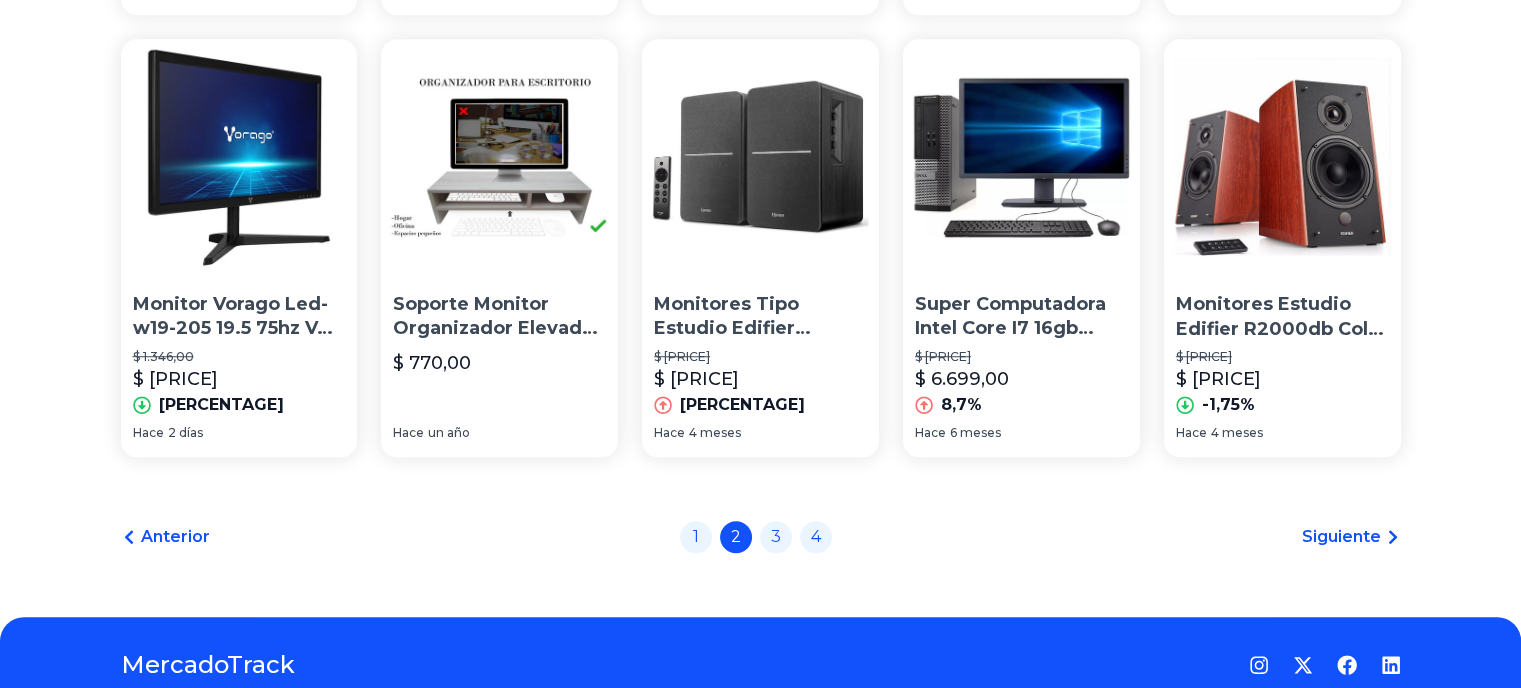 scroll, scrollTop: 1577, scrollLeft: 0, axis: vertical 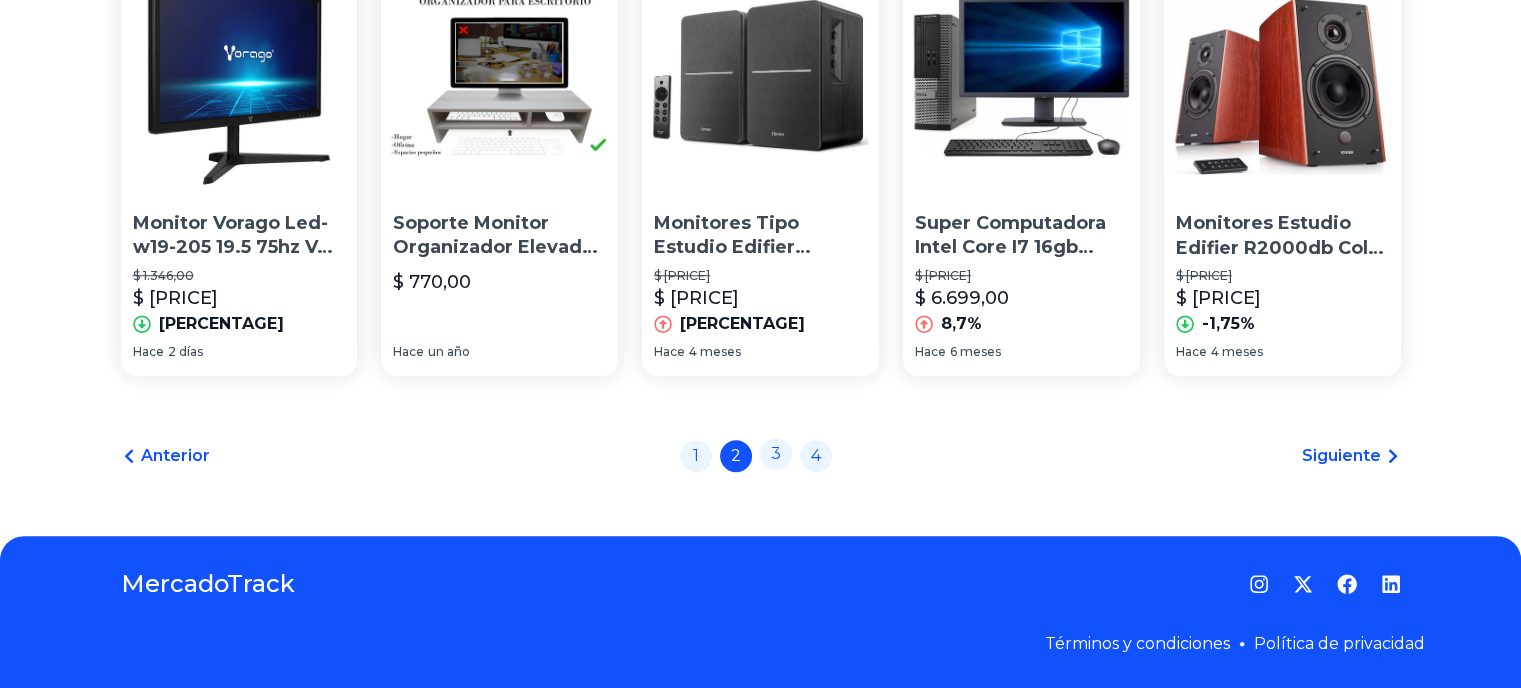 click on "3" at bounding box center [776, 454] 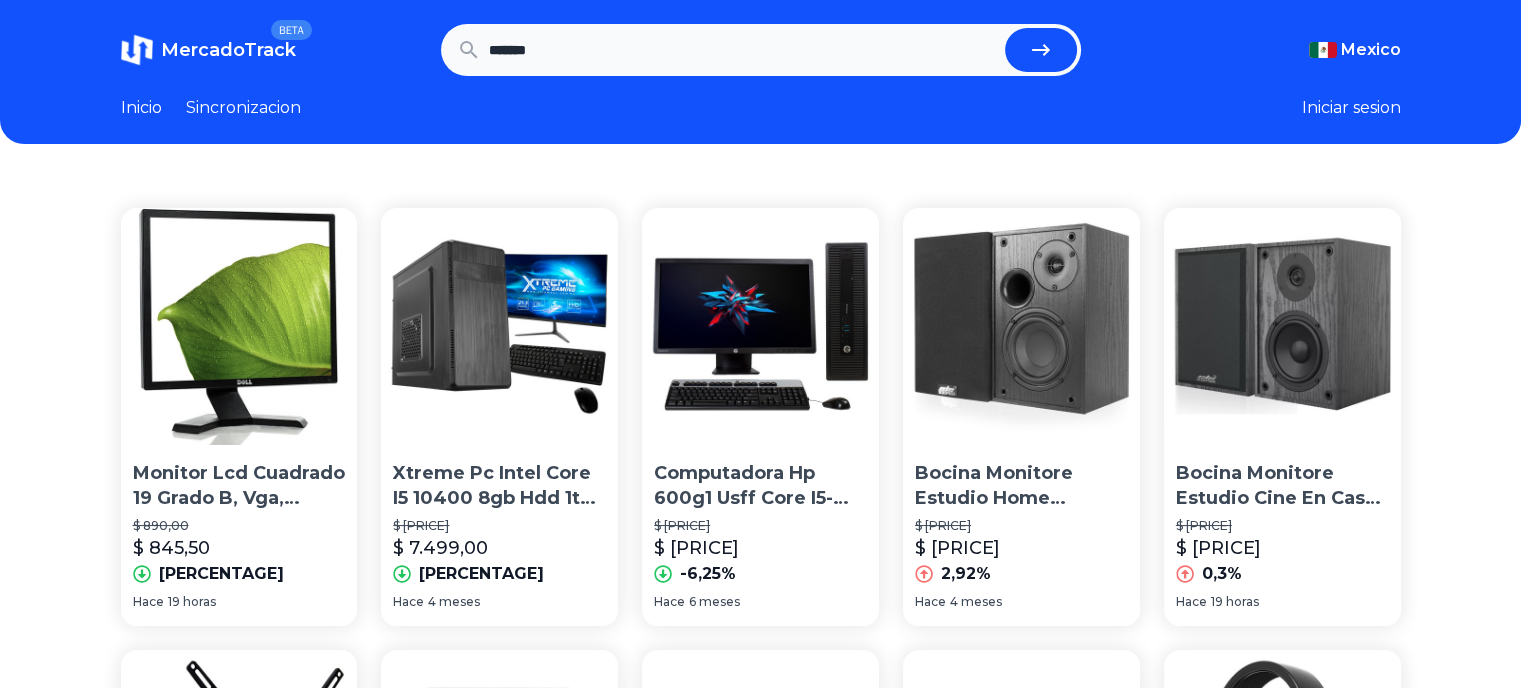 click on "*******" at bounding box center [743, 50] 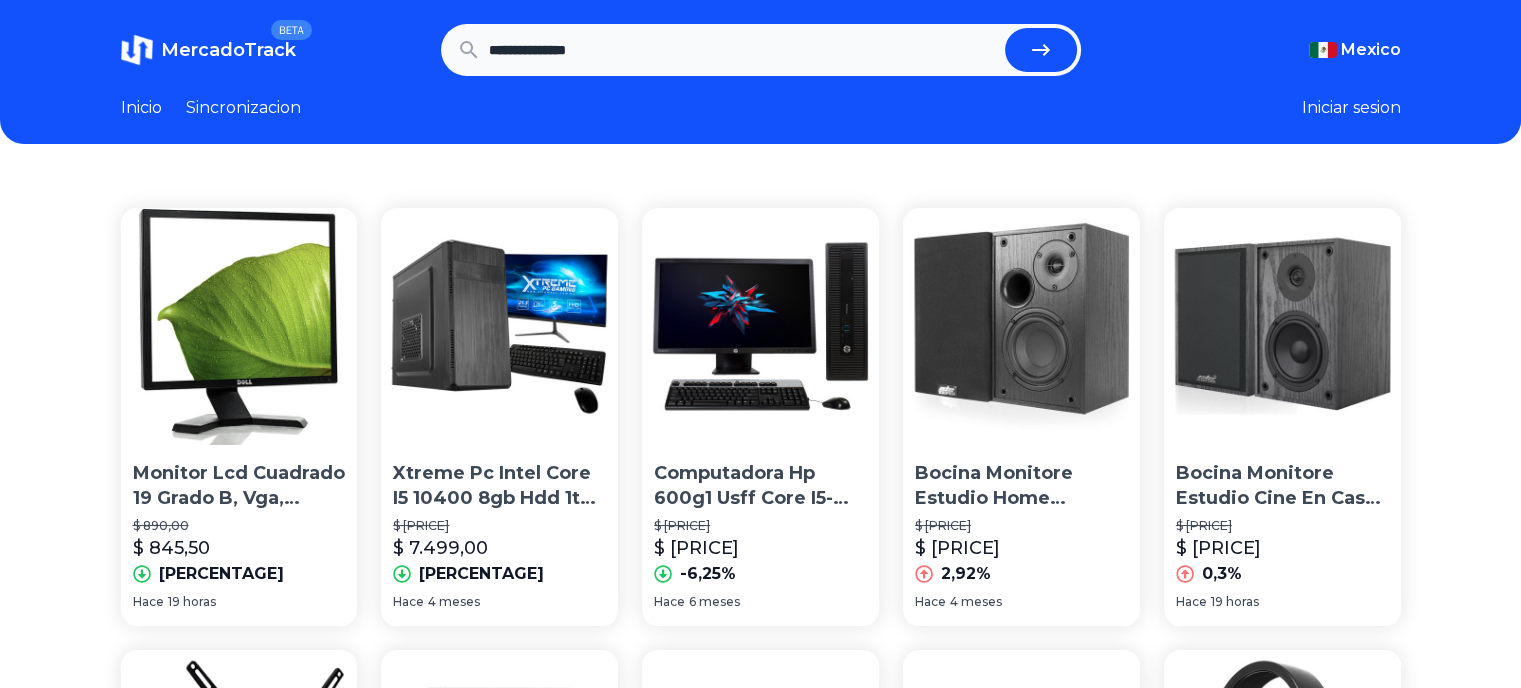 type on "**********" 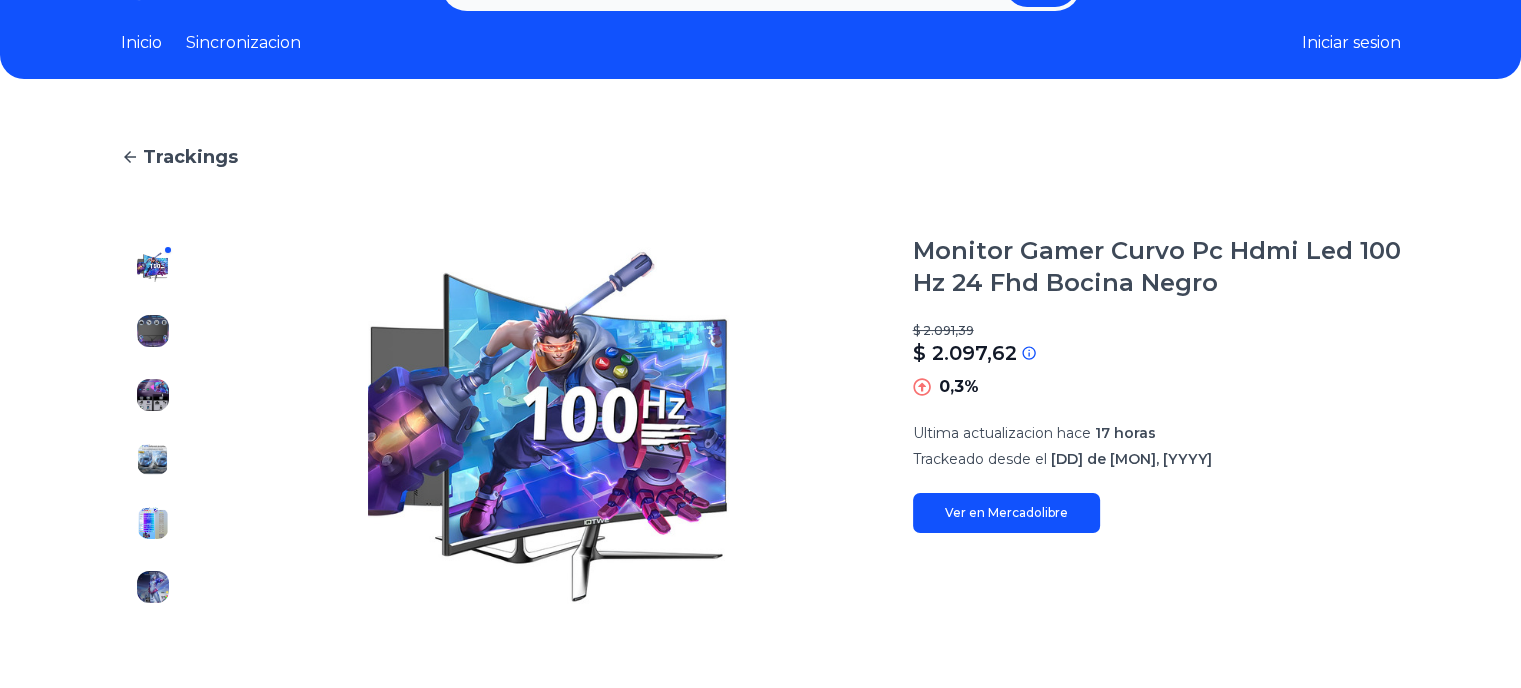 scroll, scrollTop: 100, scrollLeft: 0, axis: vertical 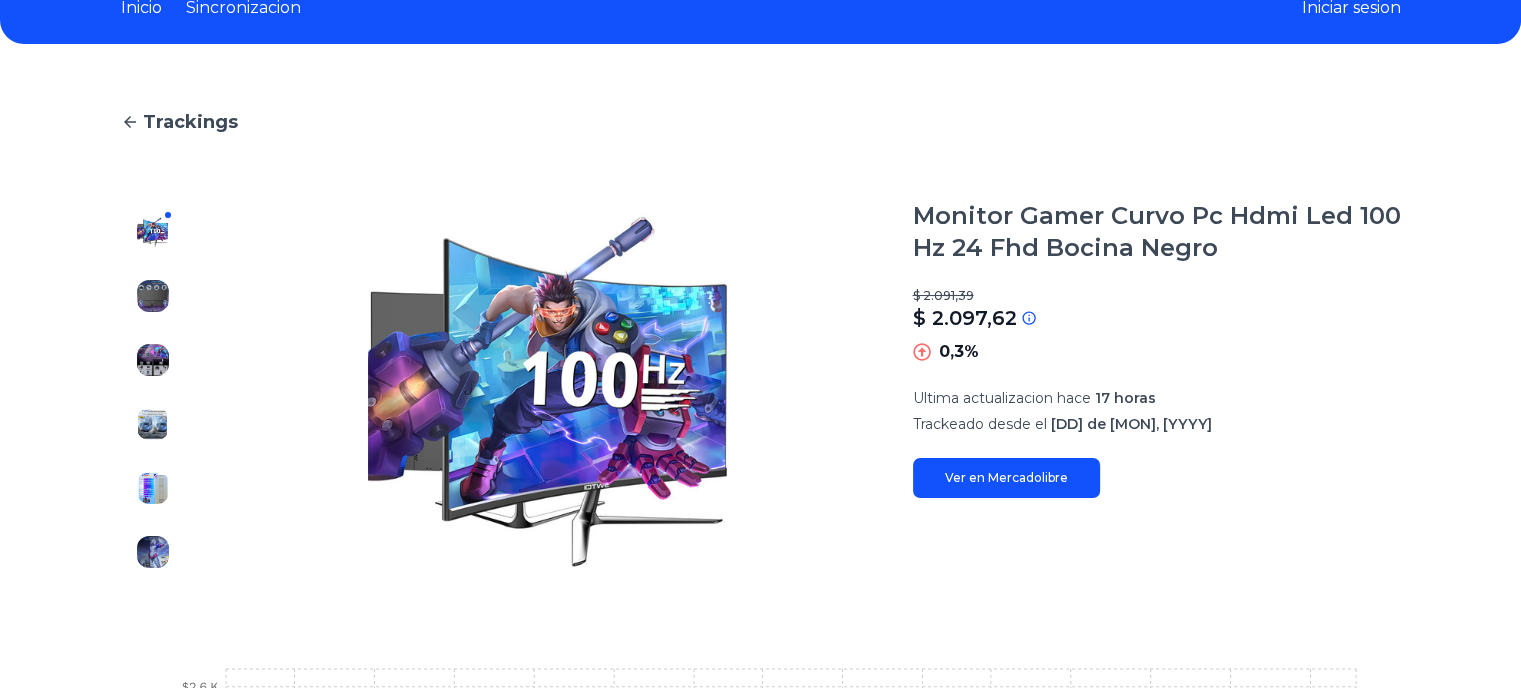 click on "Ver en Mercadolibre" at bounding box center [1006, 478] 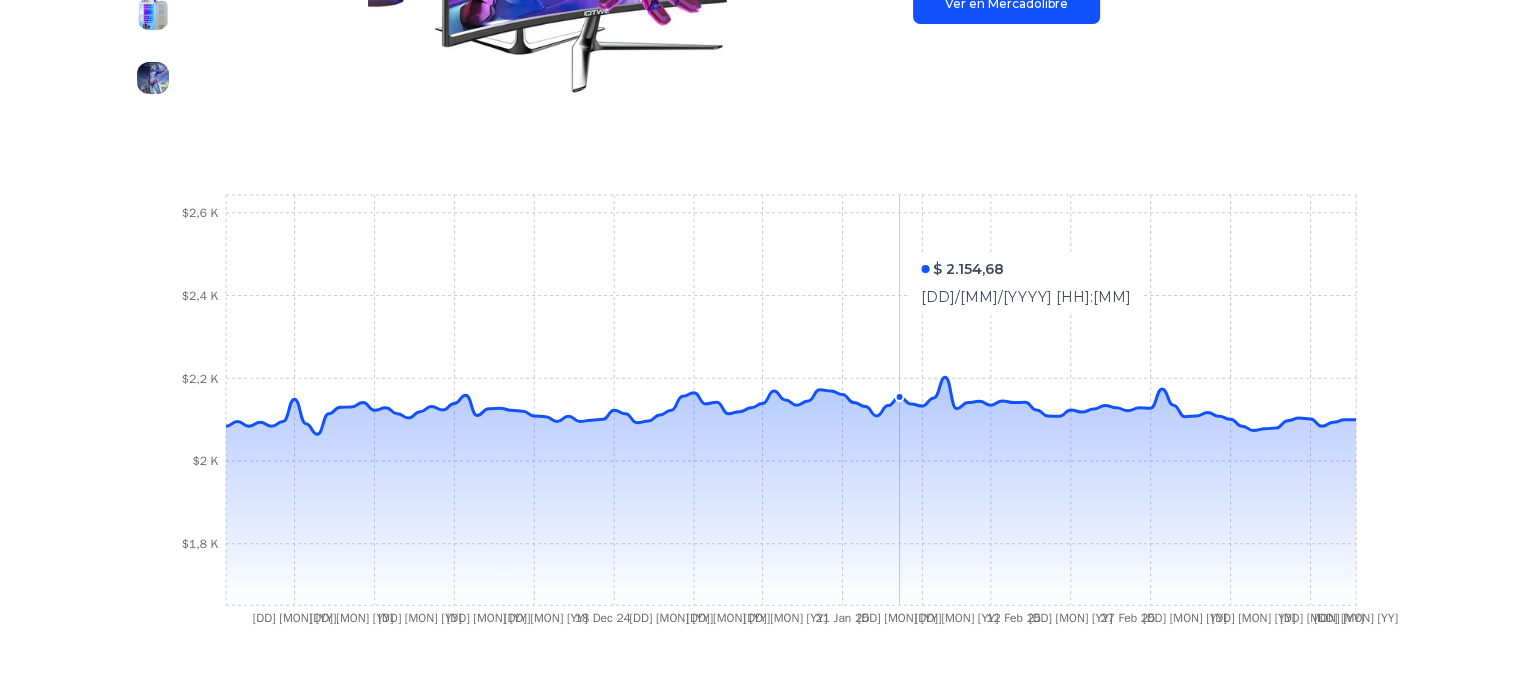 scroll, scrollTop: 600, scrollLeft: 0, axis: vertical 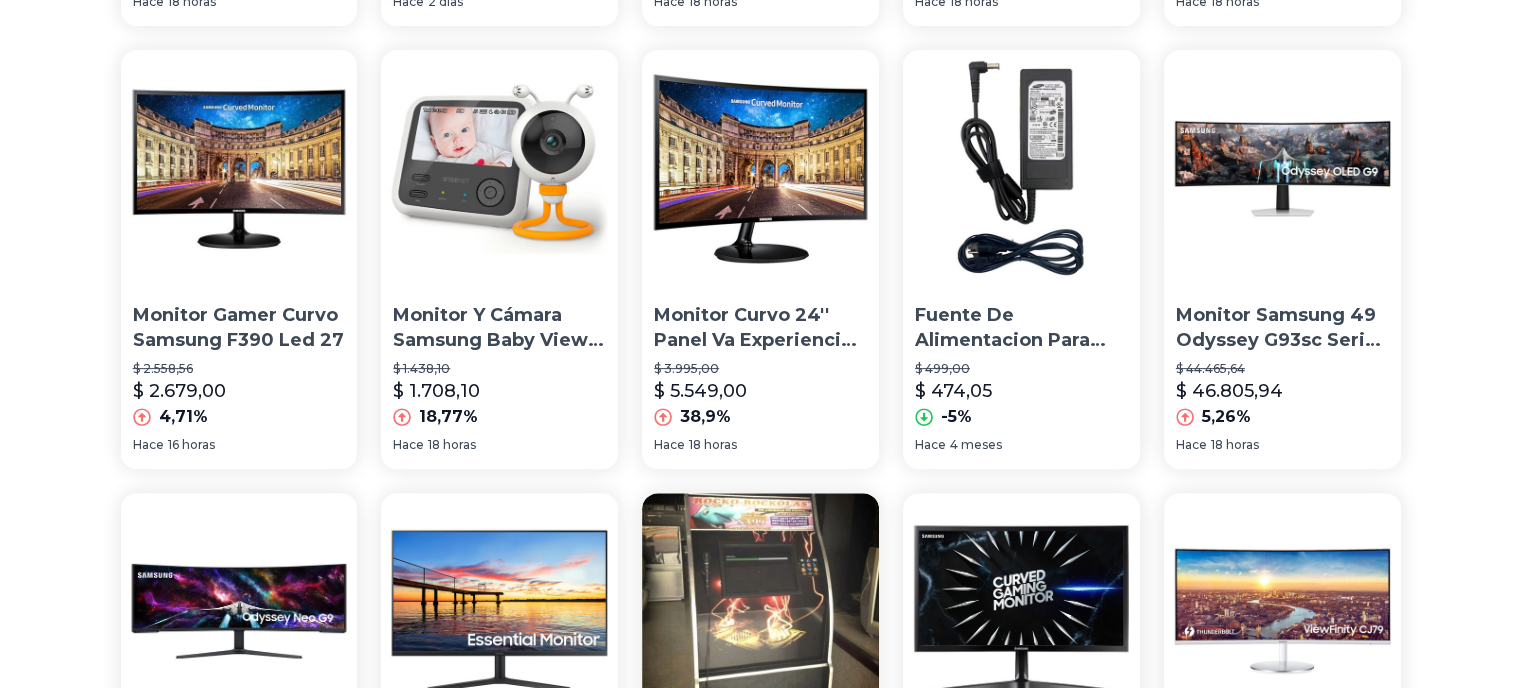 click at bounding box center (239, 168) 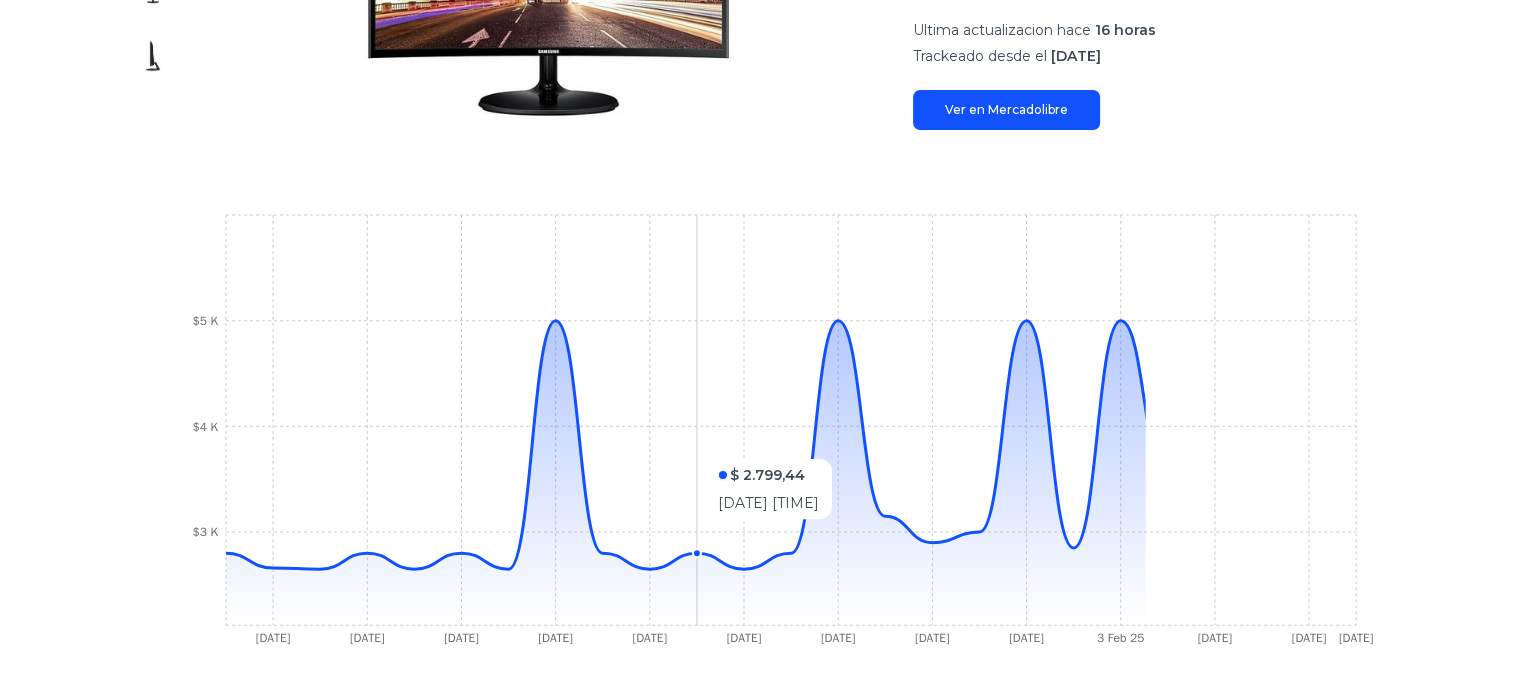 scroll, scrollTop: 600, scrollLeft: 0, axis: vertical 